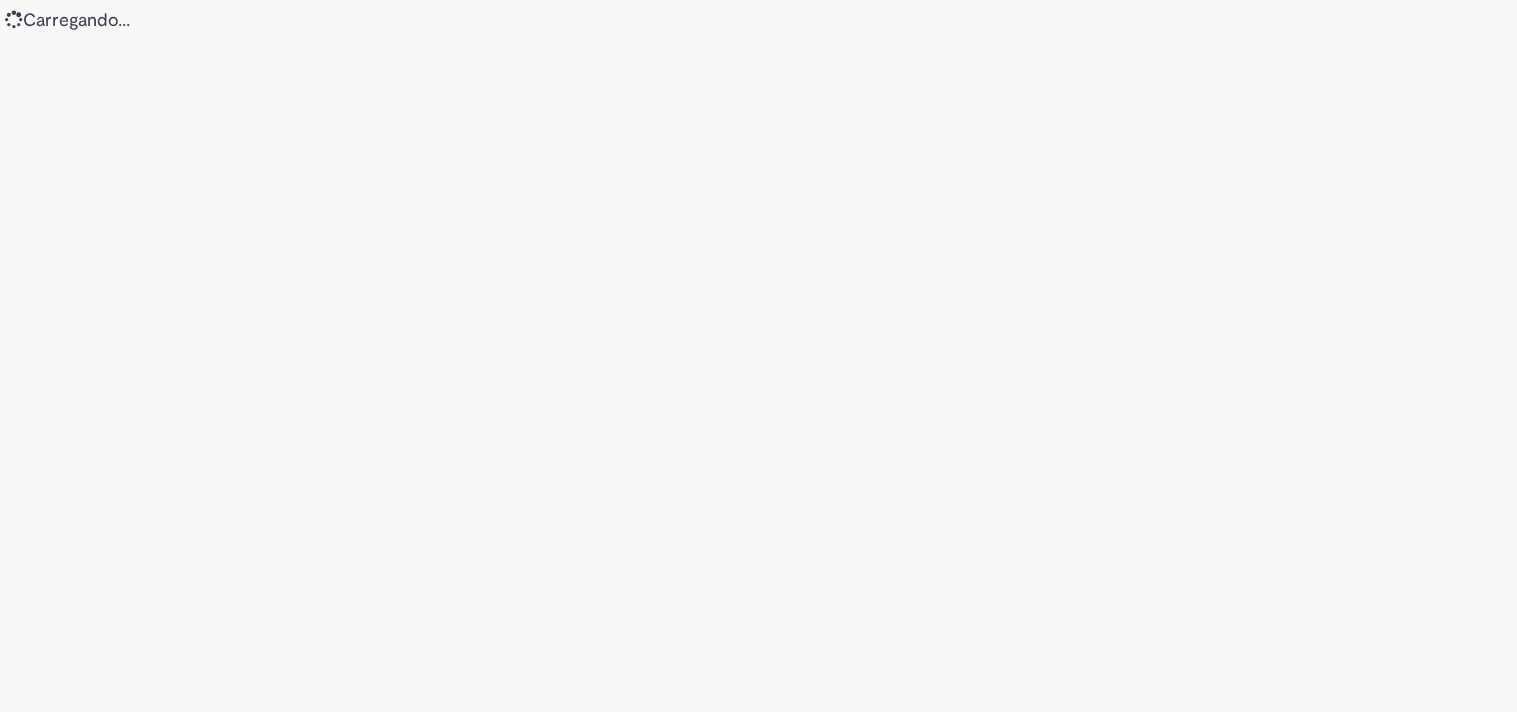 scroll, scrollTop: 0, scrollLeft: 0, axis: both 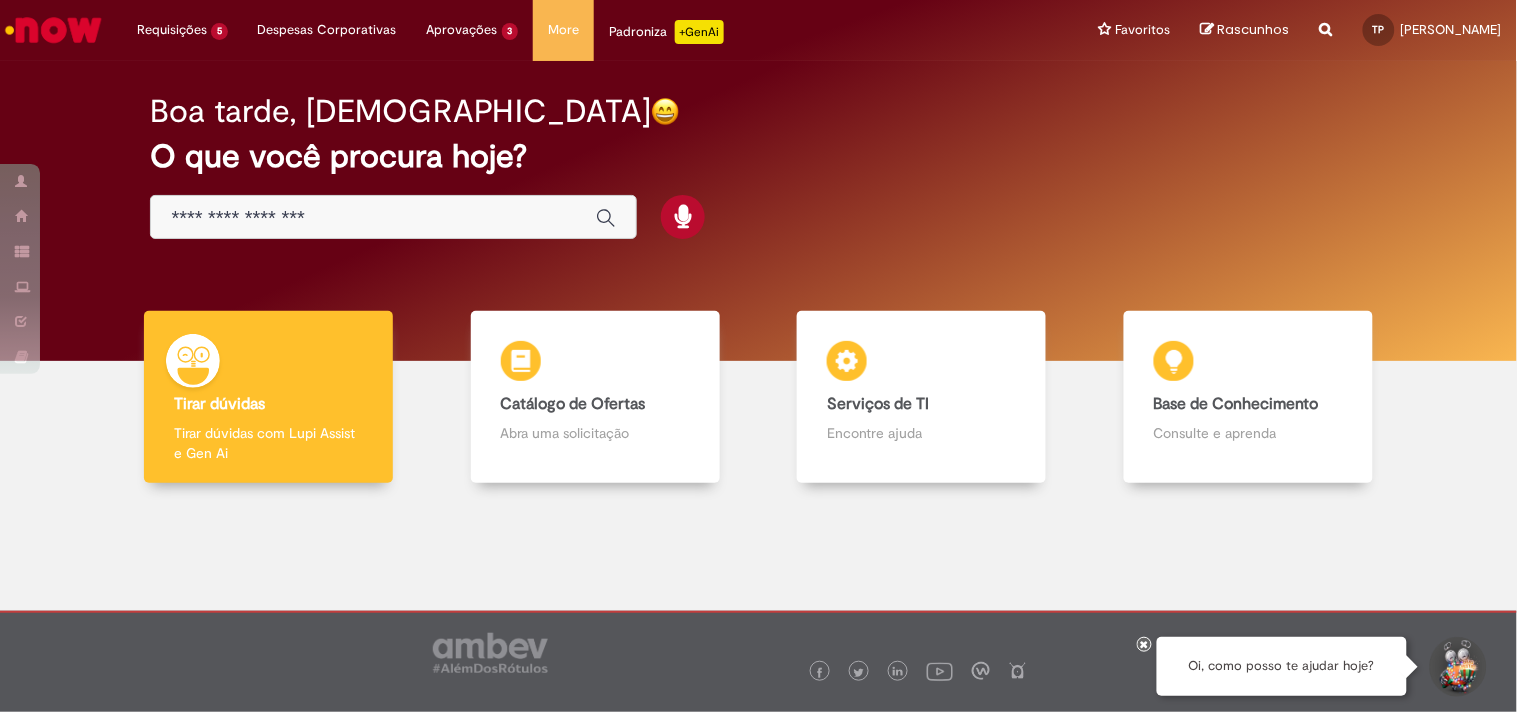 click at bounding box center [373, 218] 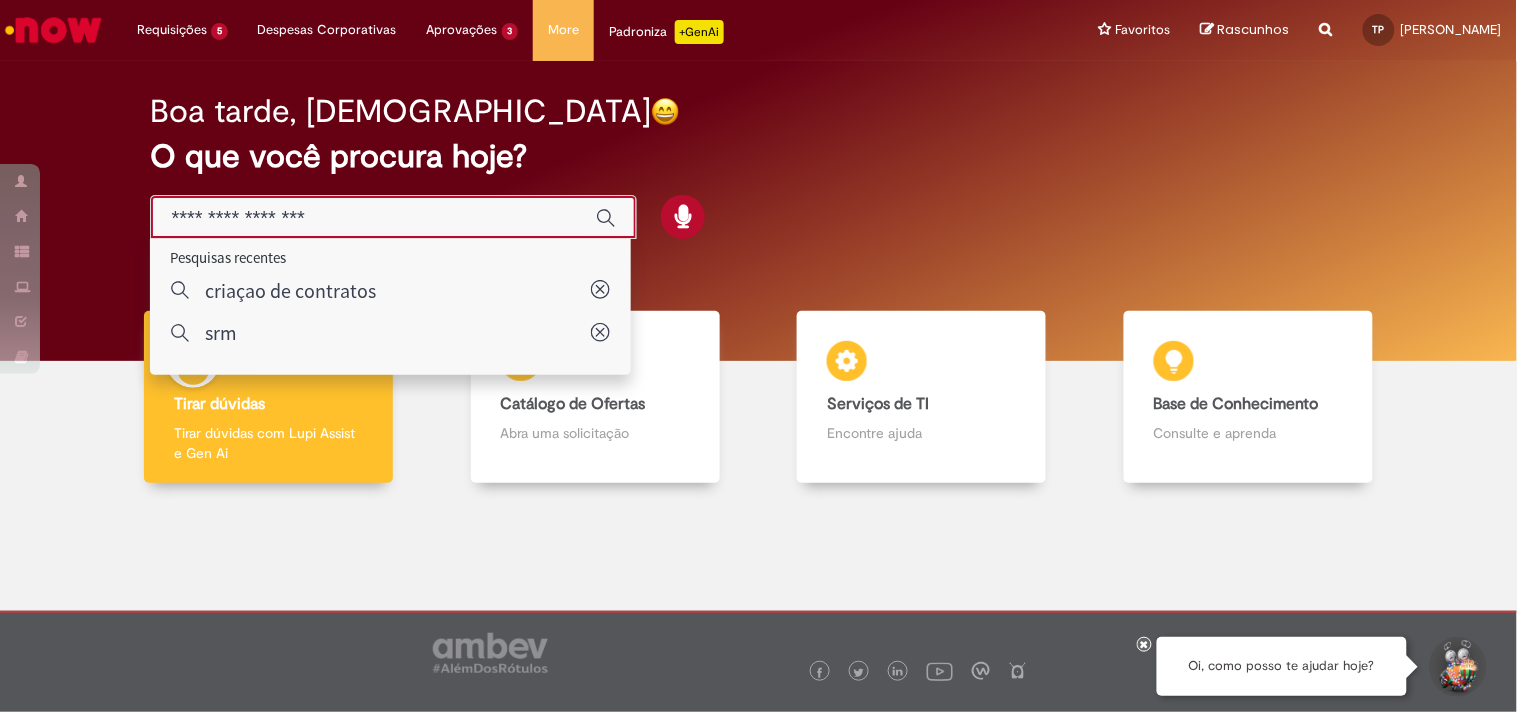 paste on "**********" 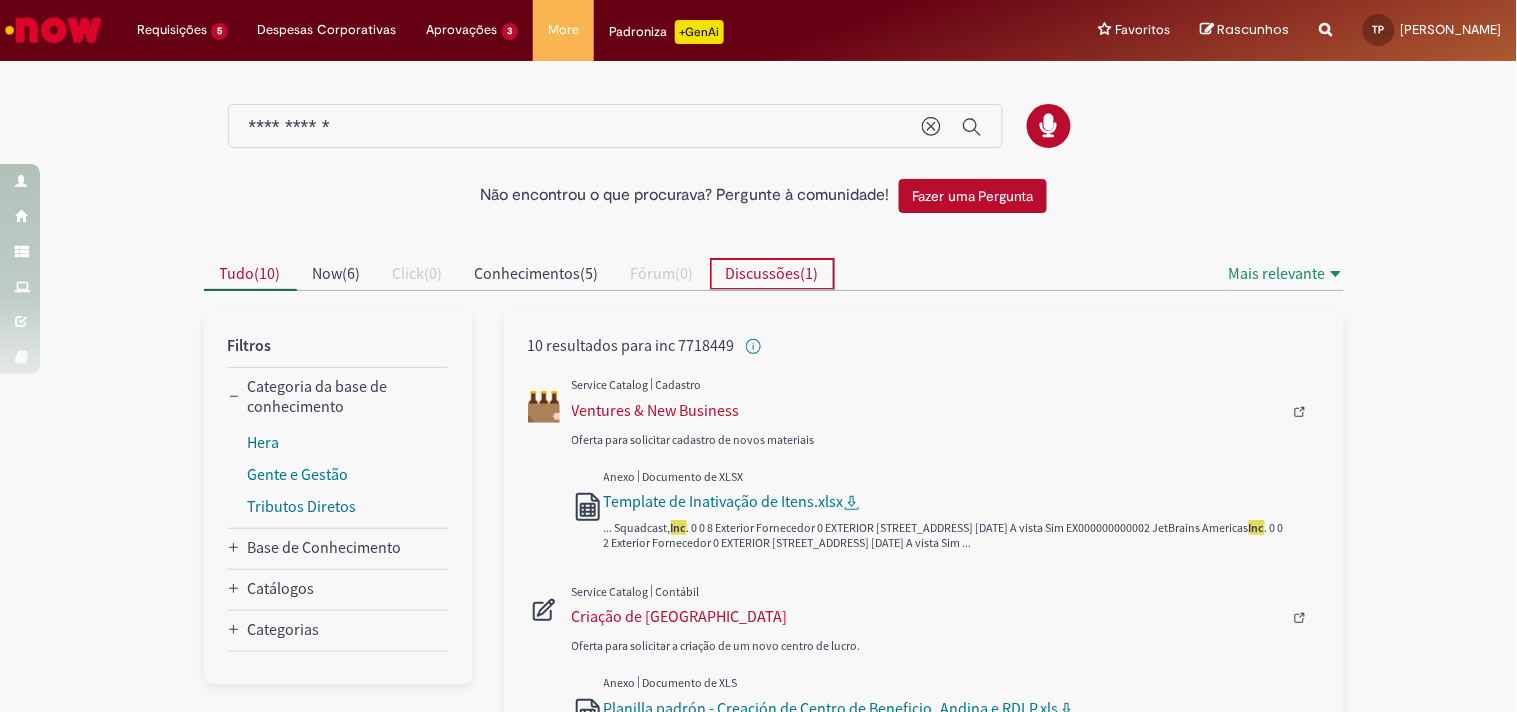 click on "Discussões" at bounding box center (763, 273) 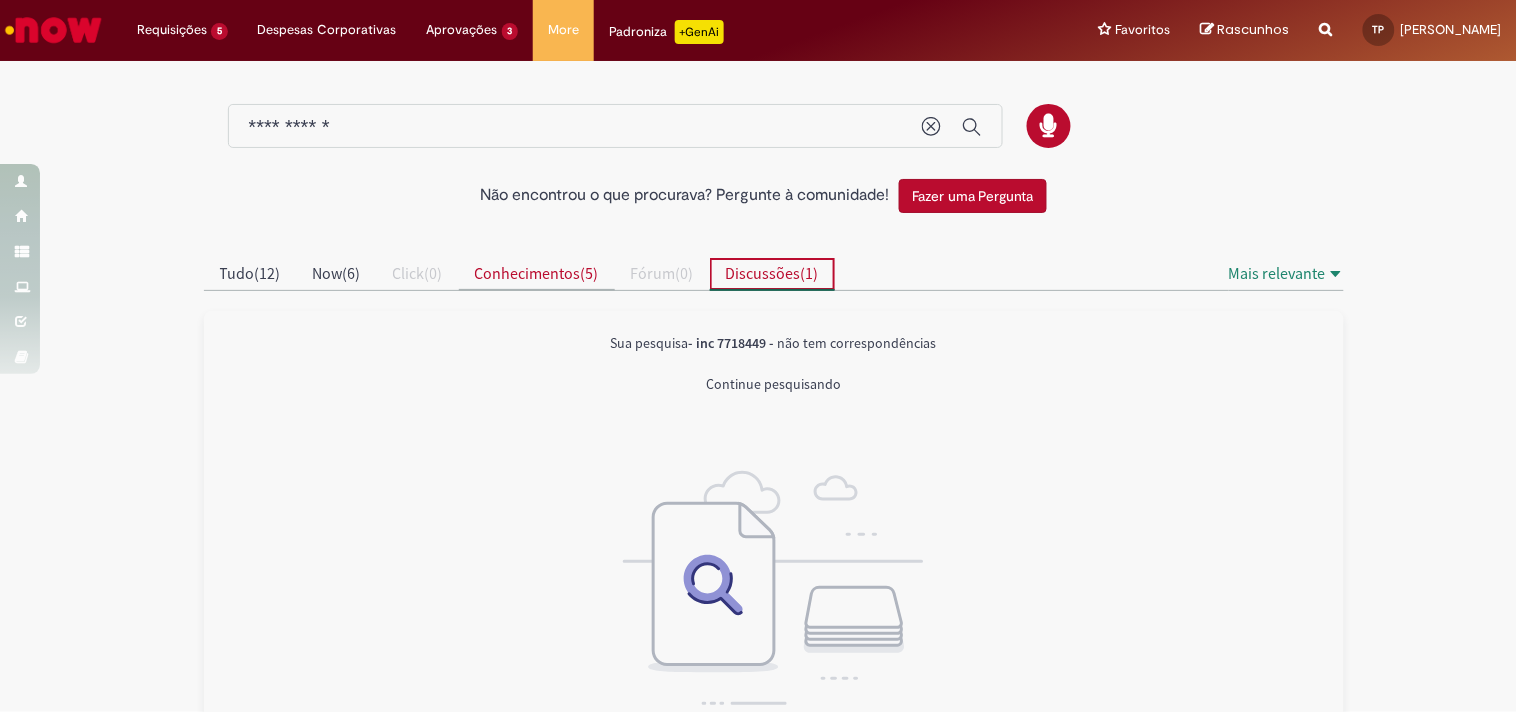 click on "Conhecimentos" at bounding box center (528, 273) 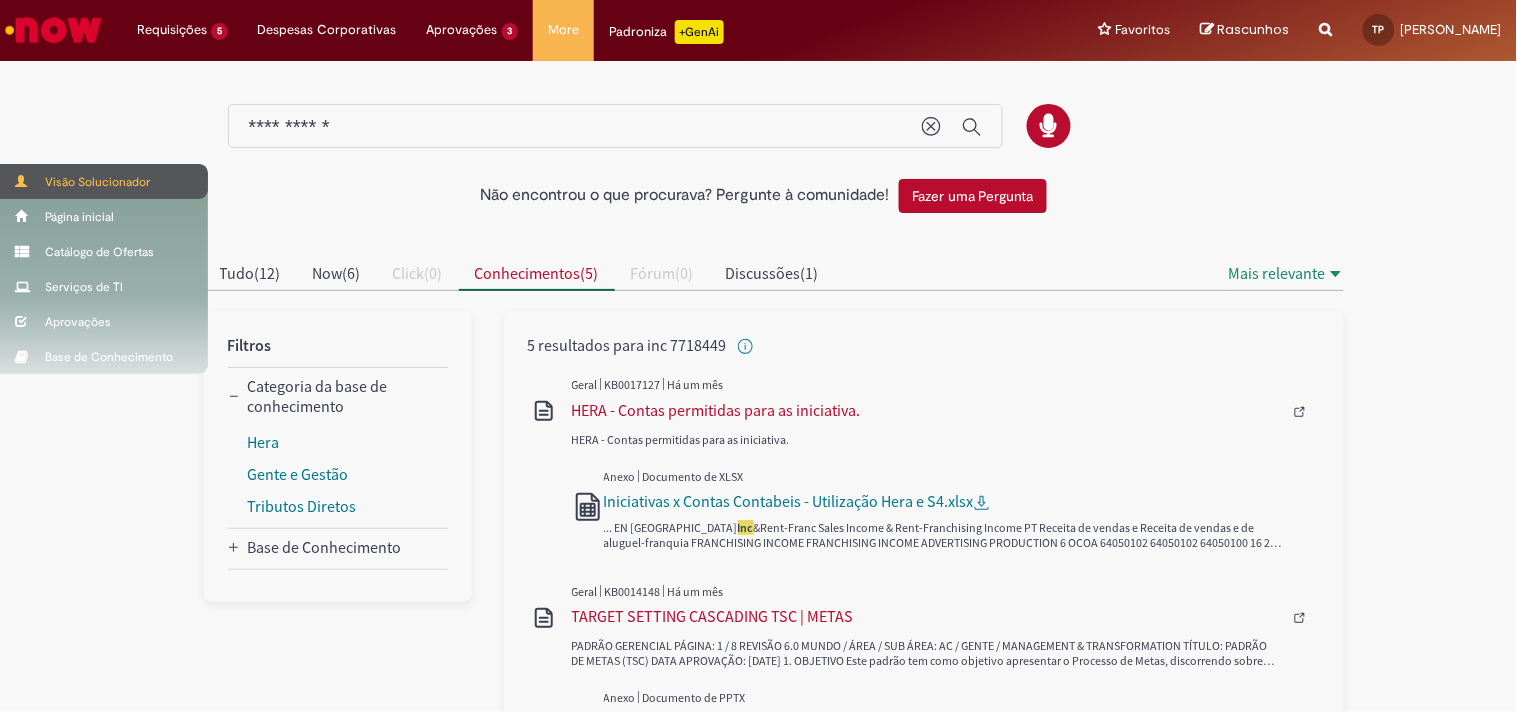 click on "Visão Solucionador" at bounding box center [104, 181] 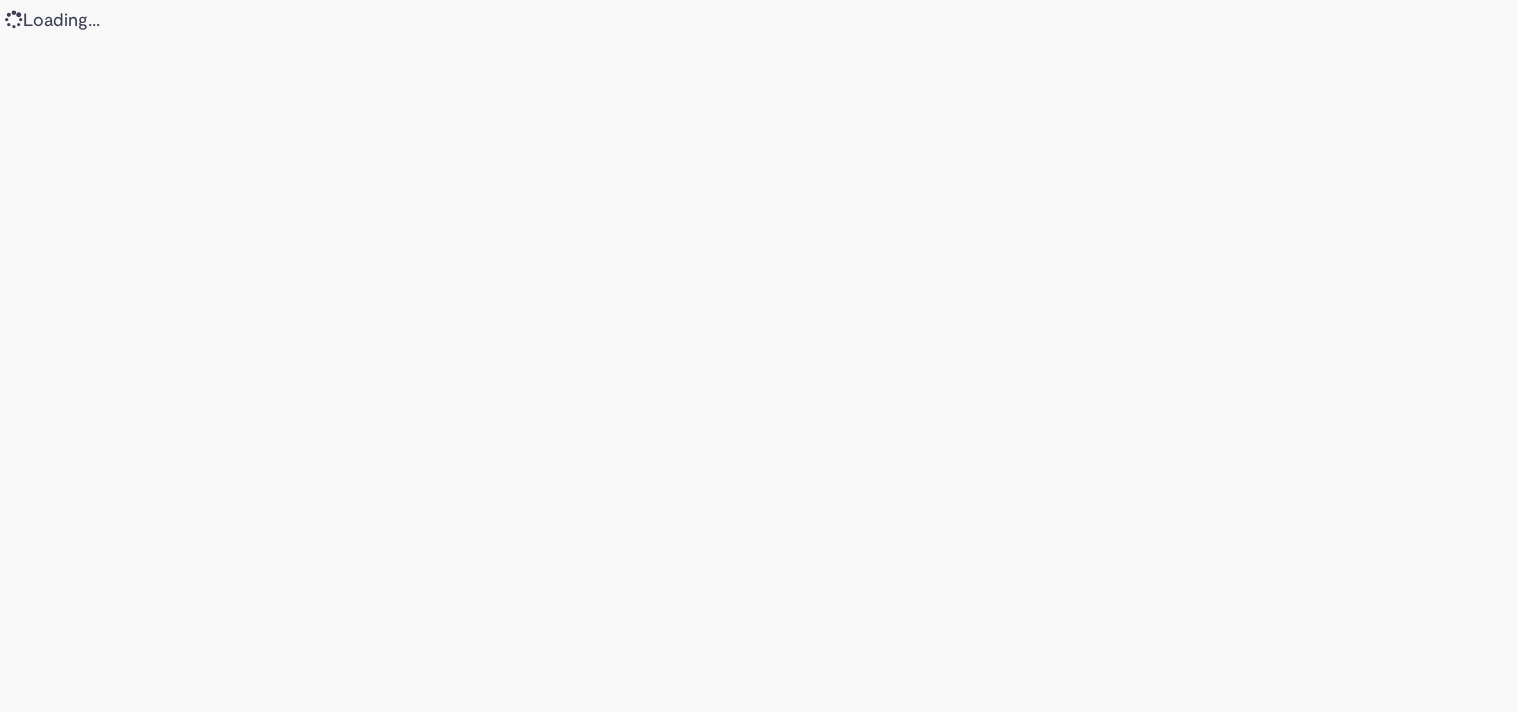 scroll, scrollTop: 0, scrollLeft: 0, axis: both 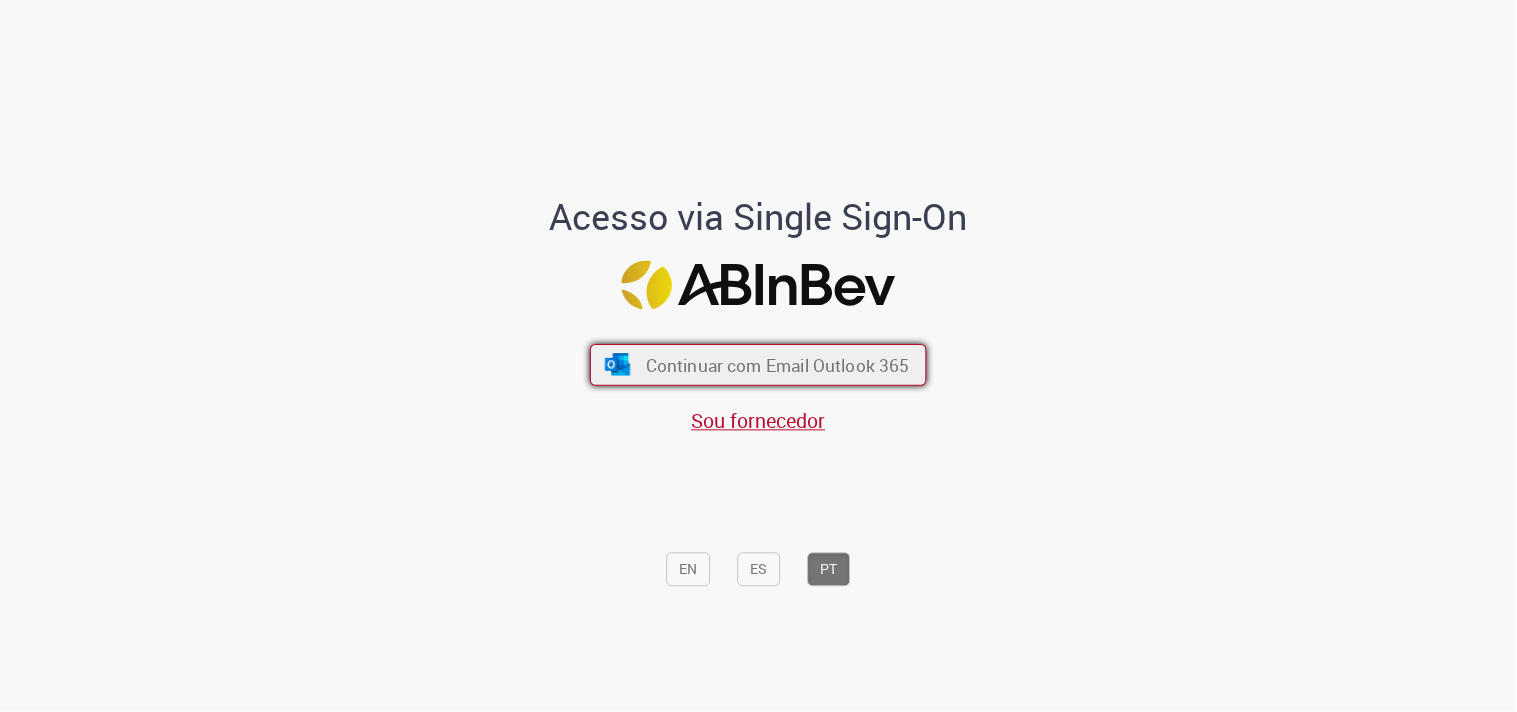 click on "Continuar com Email Outlook 365" at bounding box center (778, 365) 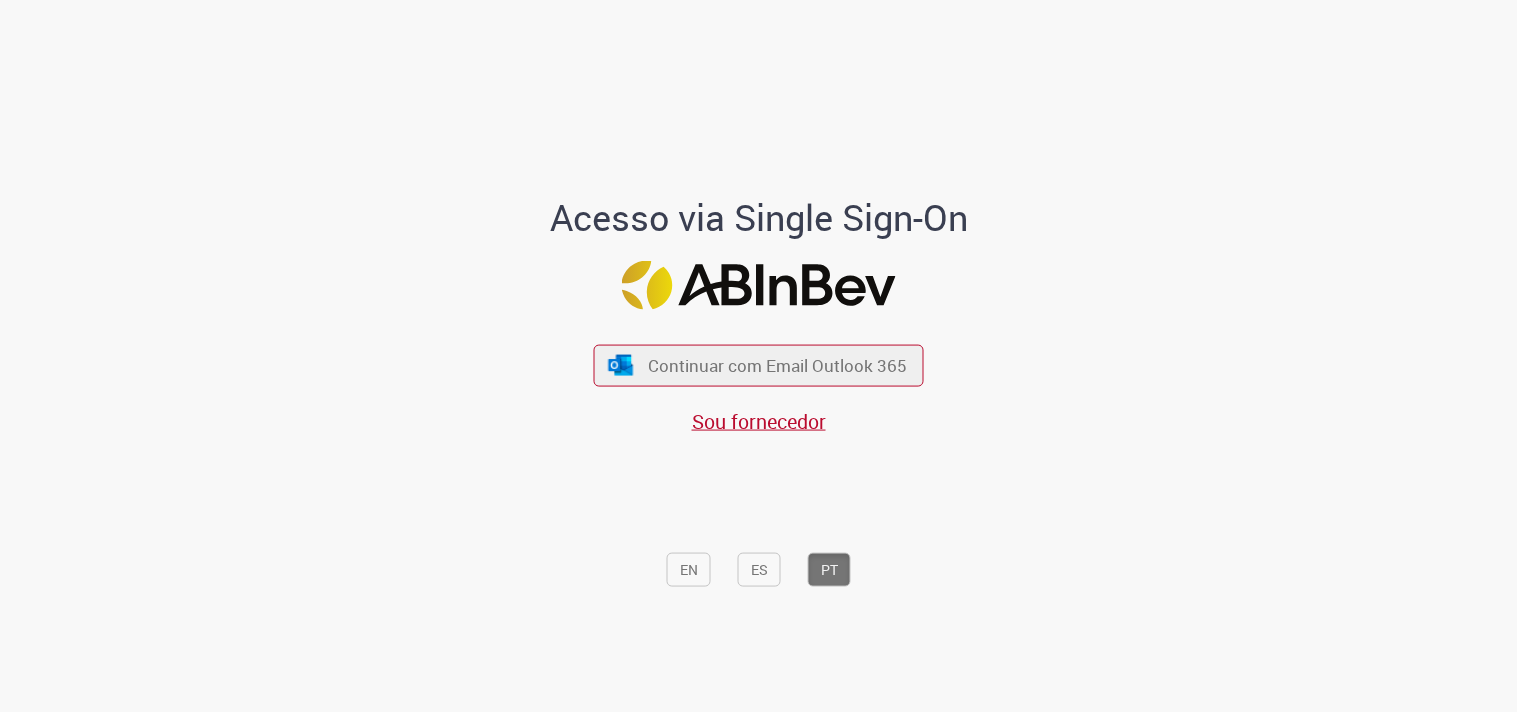 scroll, scrollTop: 0, scrollLeft: 0, axis: both 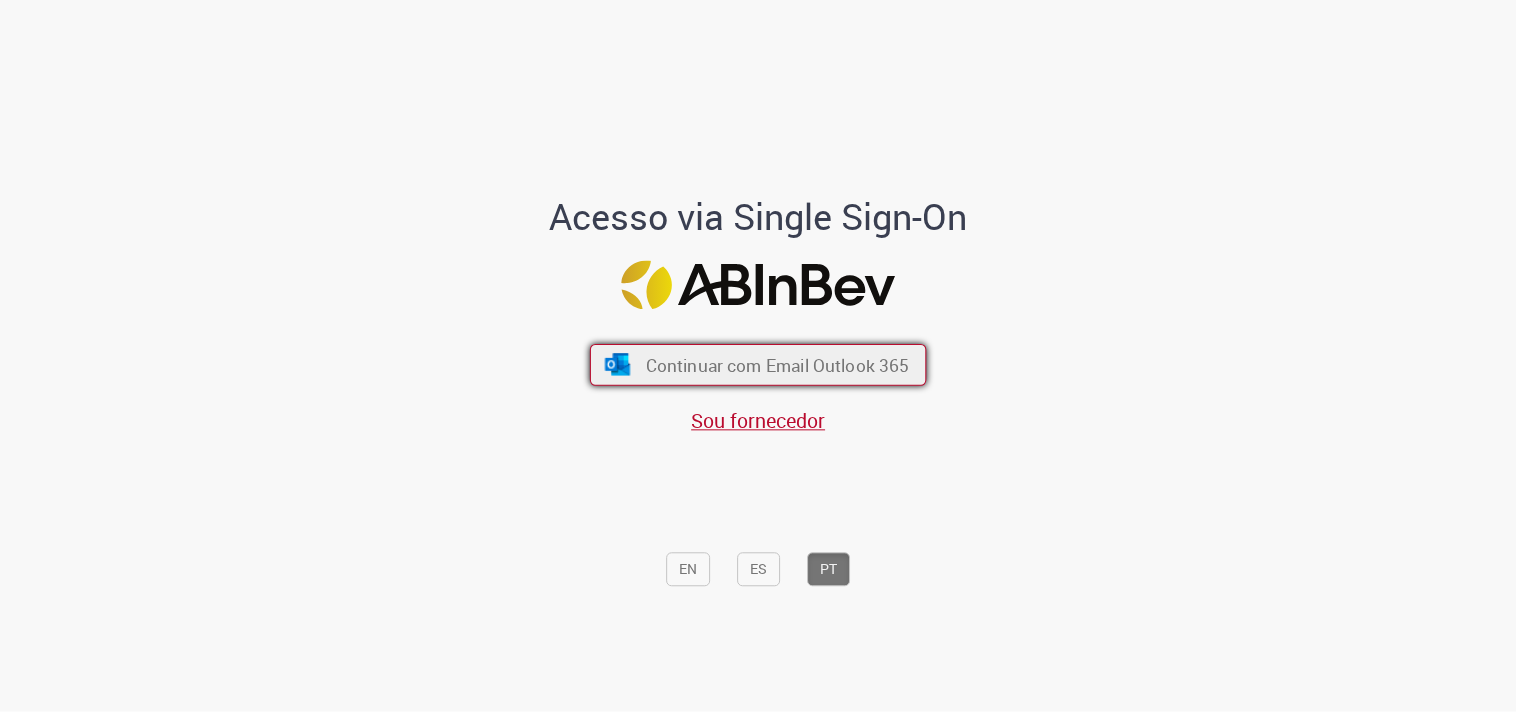 click on "Continuar com Email Outlook 365" at bounding box center [778, 365] 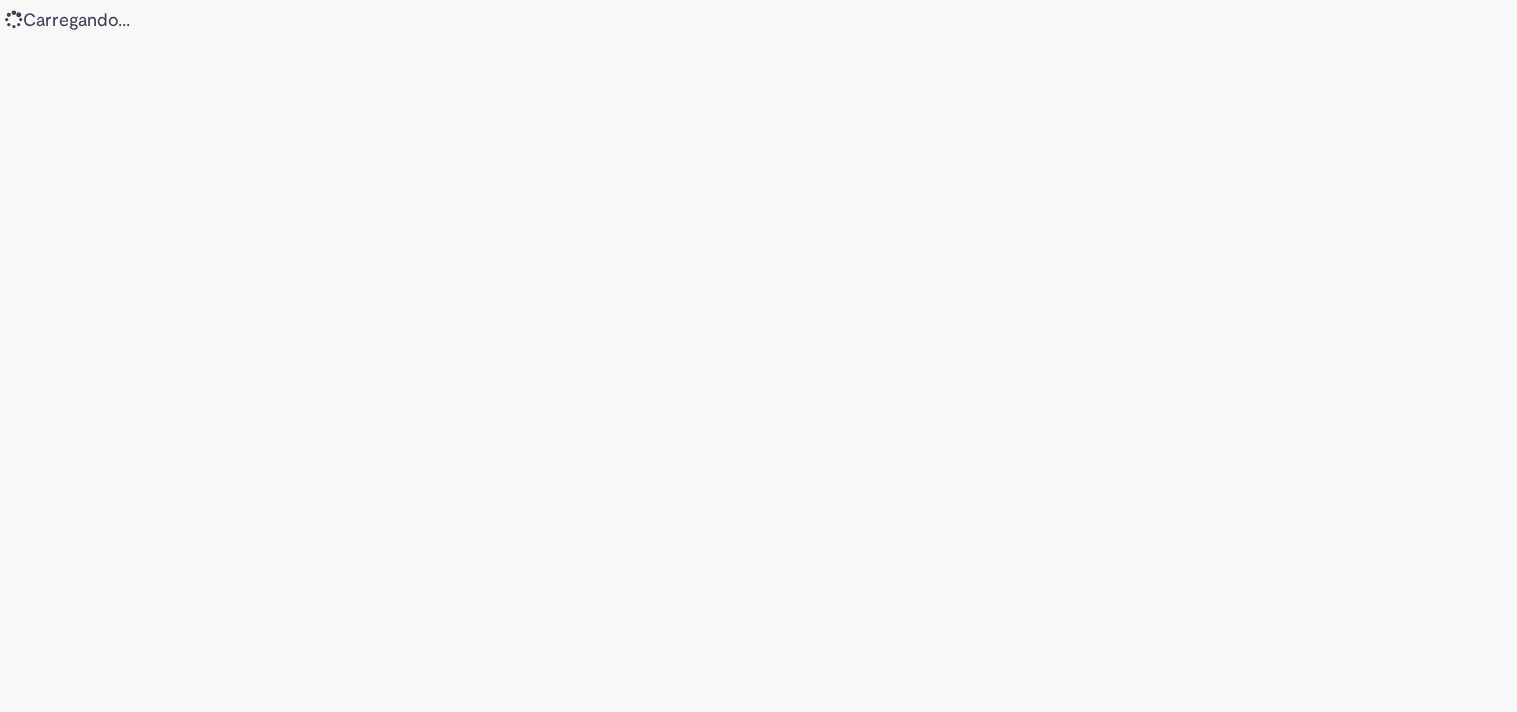 scroll, scrollTop: 0, scrollLeft: 0, axis: both 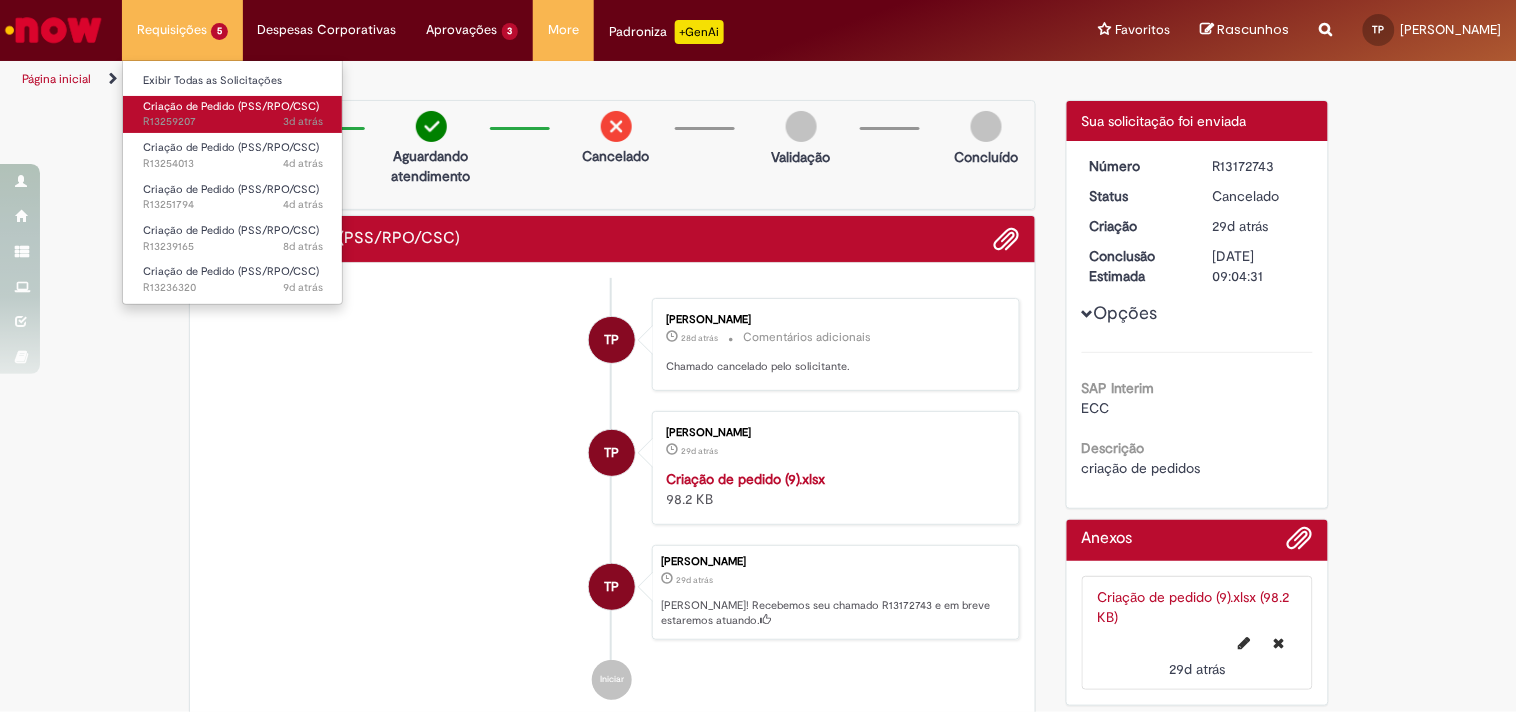 click on "3d atrás 3 dias atrás  R13259207" at bounding box center [233, 122] 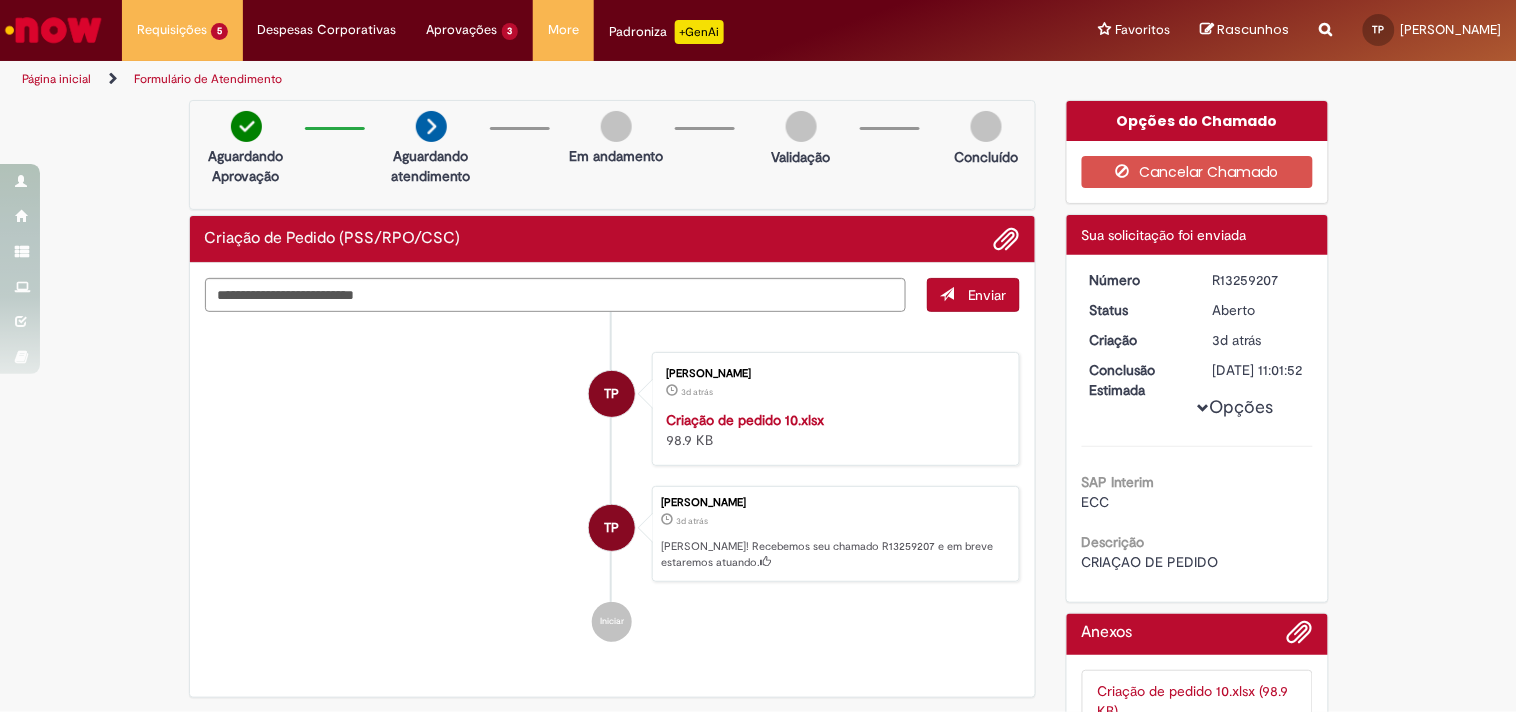 drag, startPoint x: 1204, startPoint y: 278, endPoint x: 1276, endPoint y: 275, distance: 72.06247 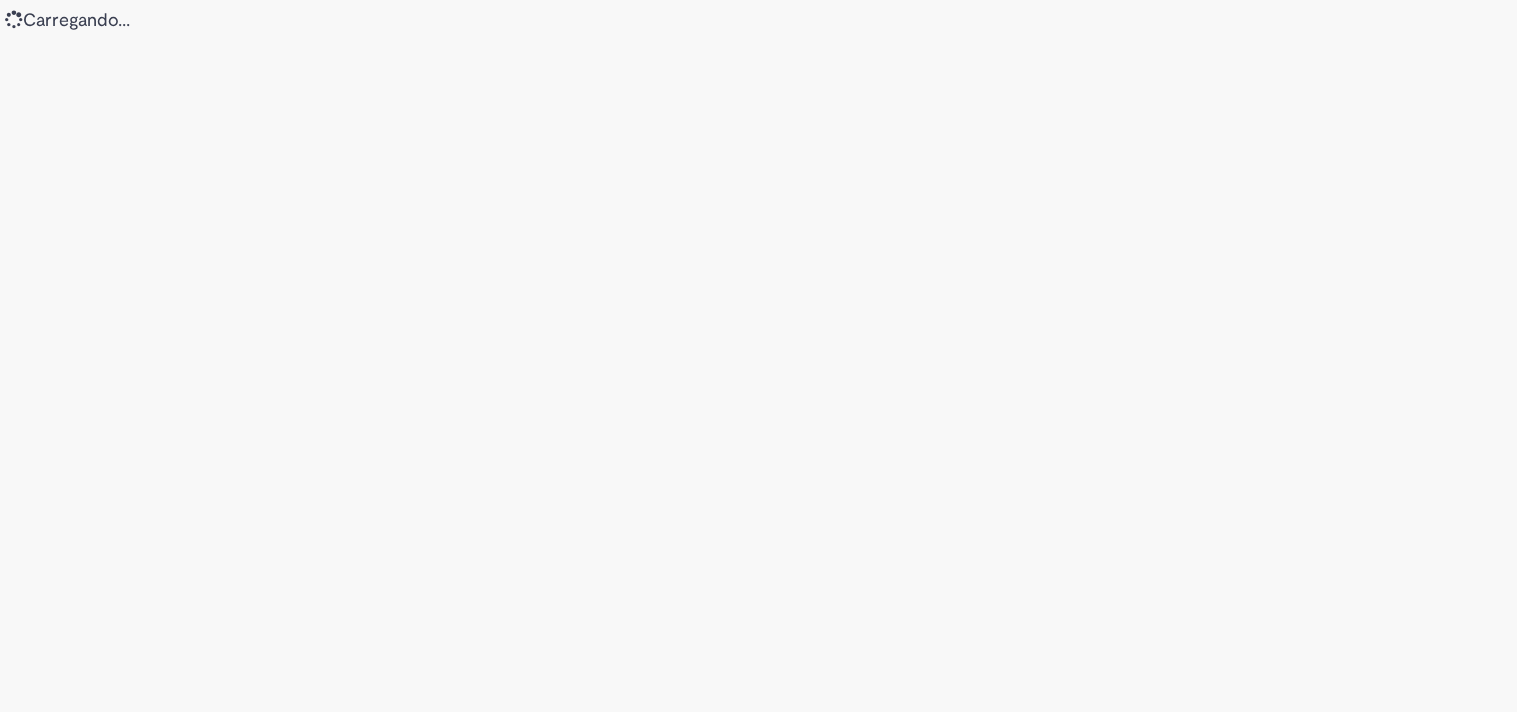 scroll, scrollTop: 0, scrollLeft: 0, axis: both 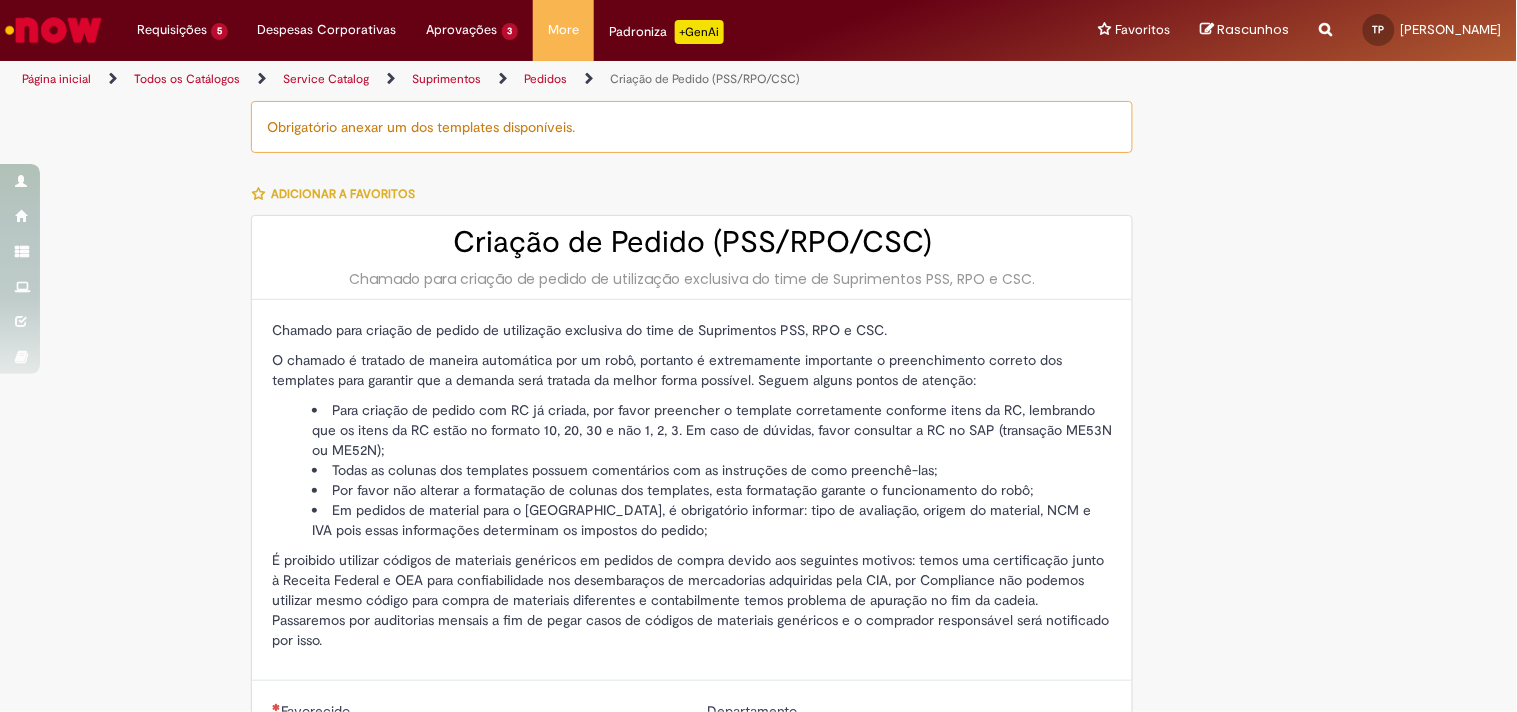 type on "**********" 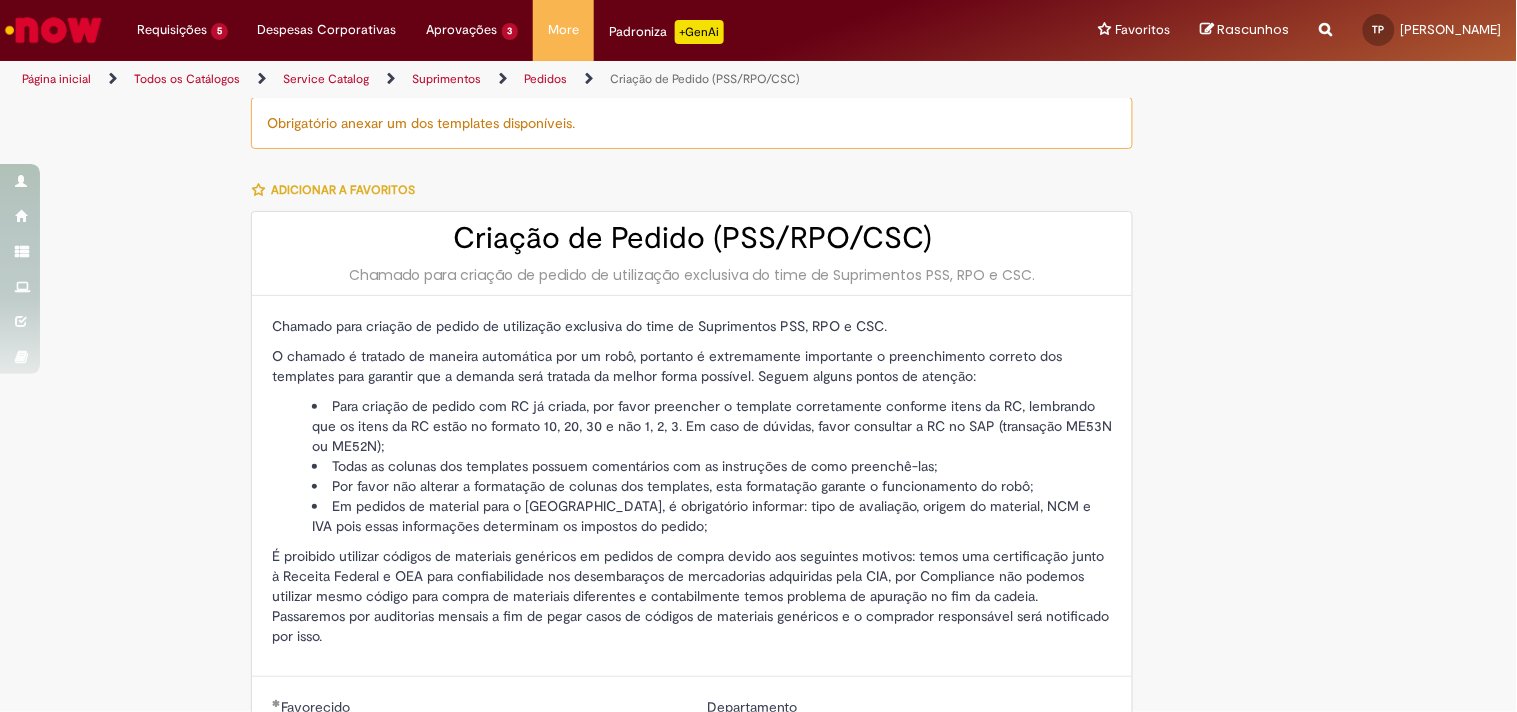 scroll, scrollTop: 0, scrollLeft: 0, axis: both 